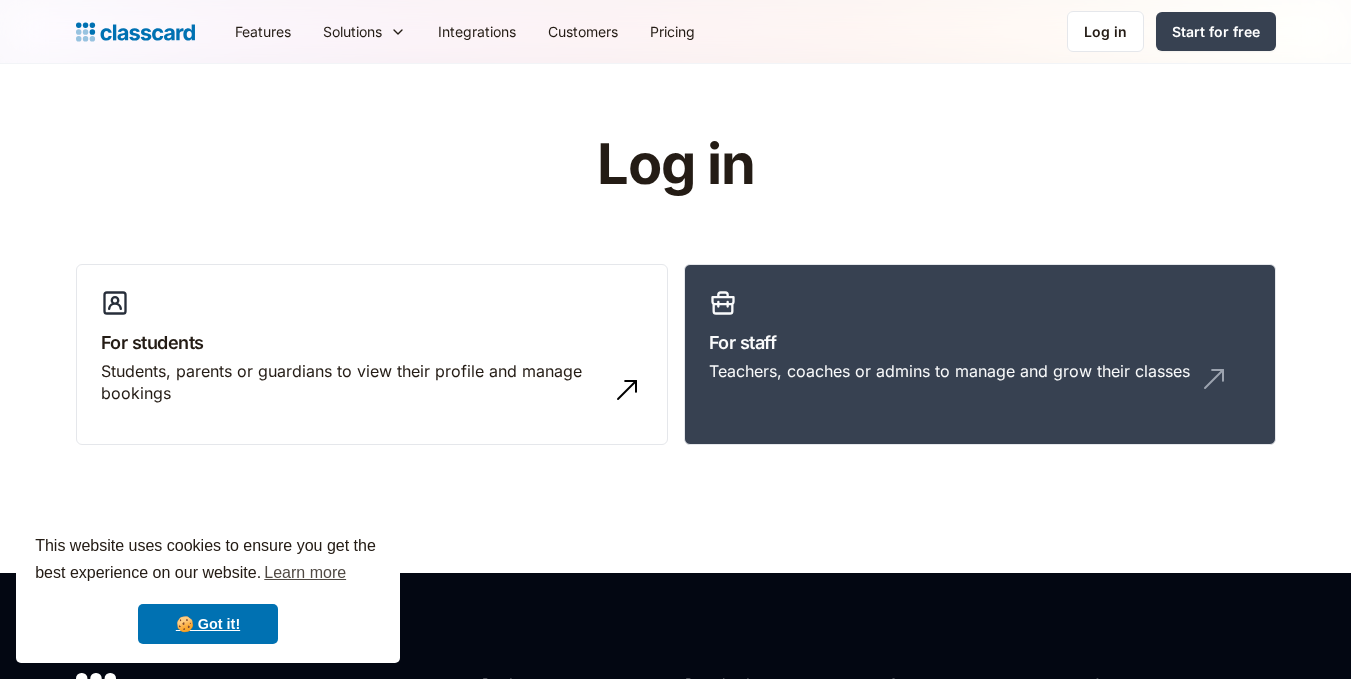 scroll, scrollTop: 0, scrollLeft: 0, axis: both 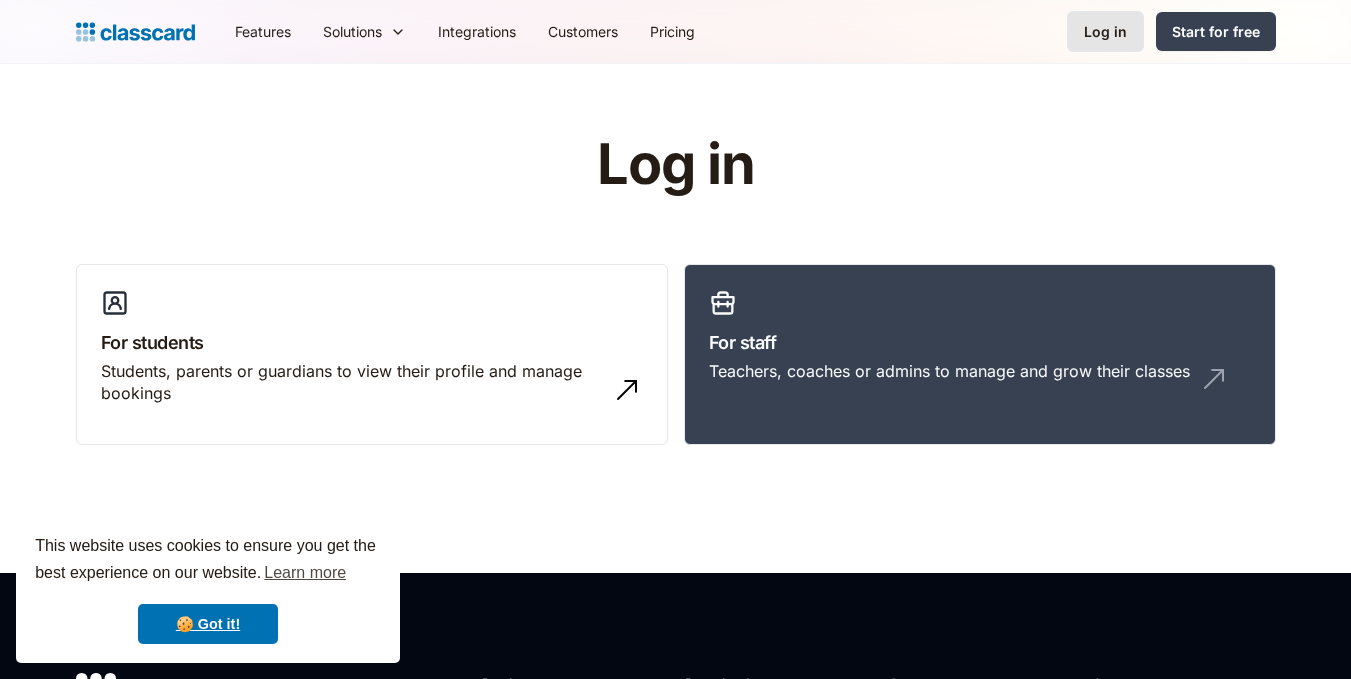 click on "Log in" at bounding box center [1105, 31] 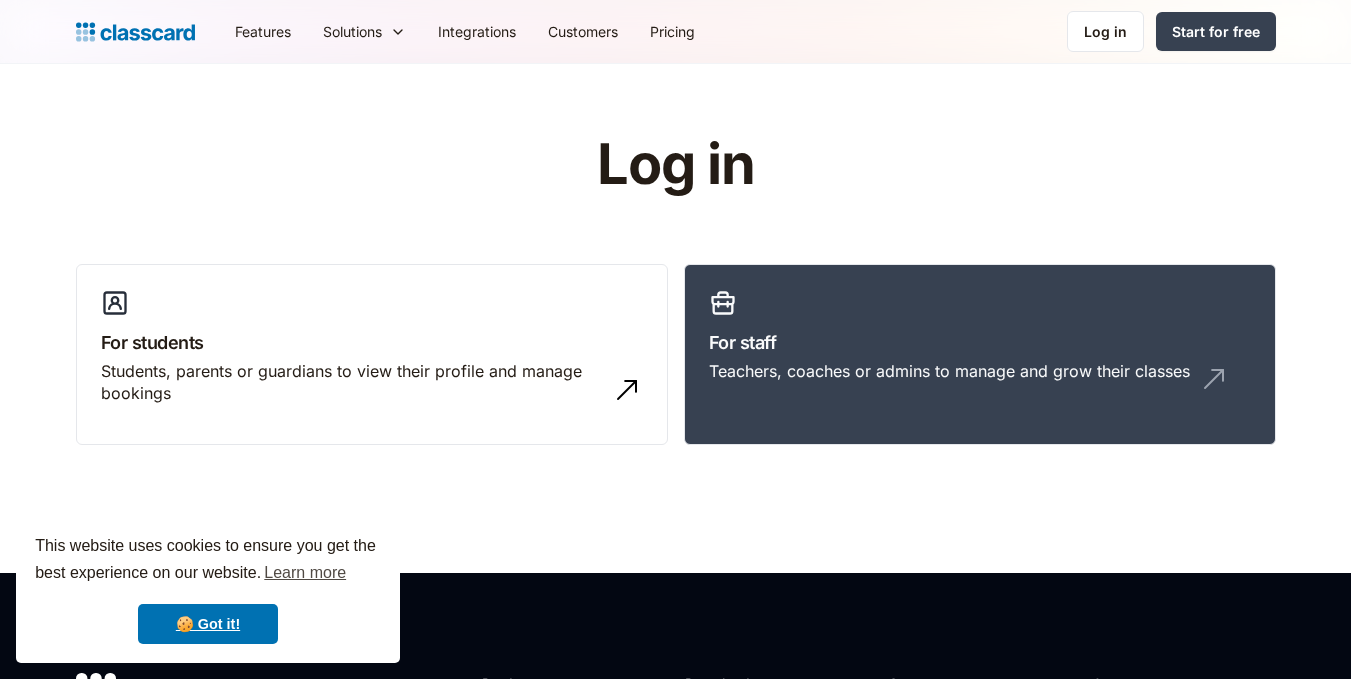 scroll, scrollTop: 0, scrollLeft: 0, axis: both 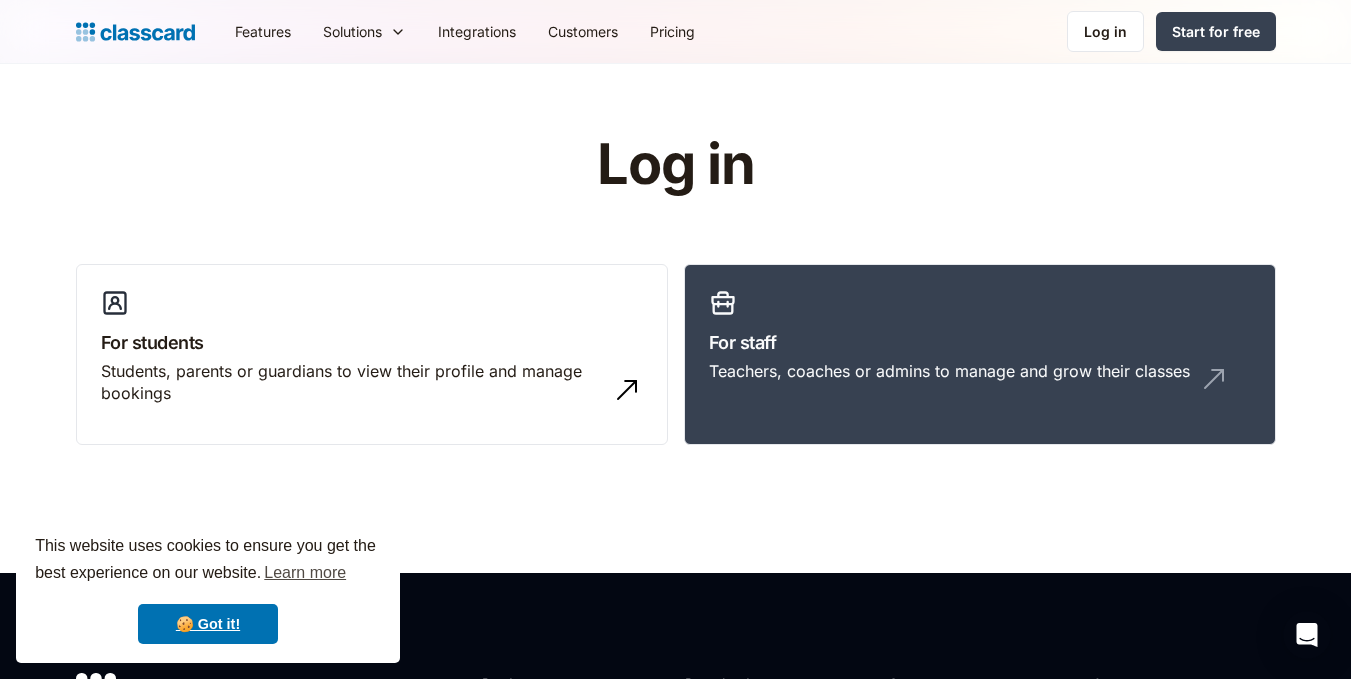 click on "Log in" at bounding box center [1105, 31] 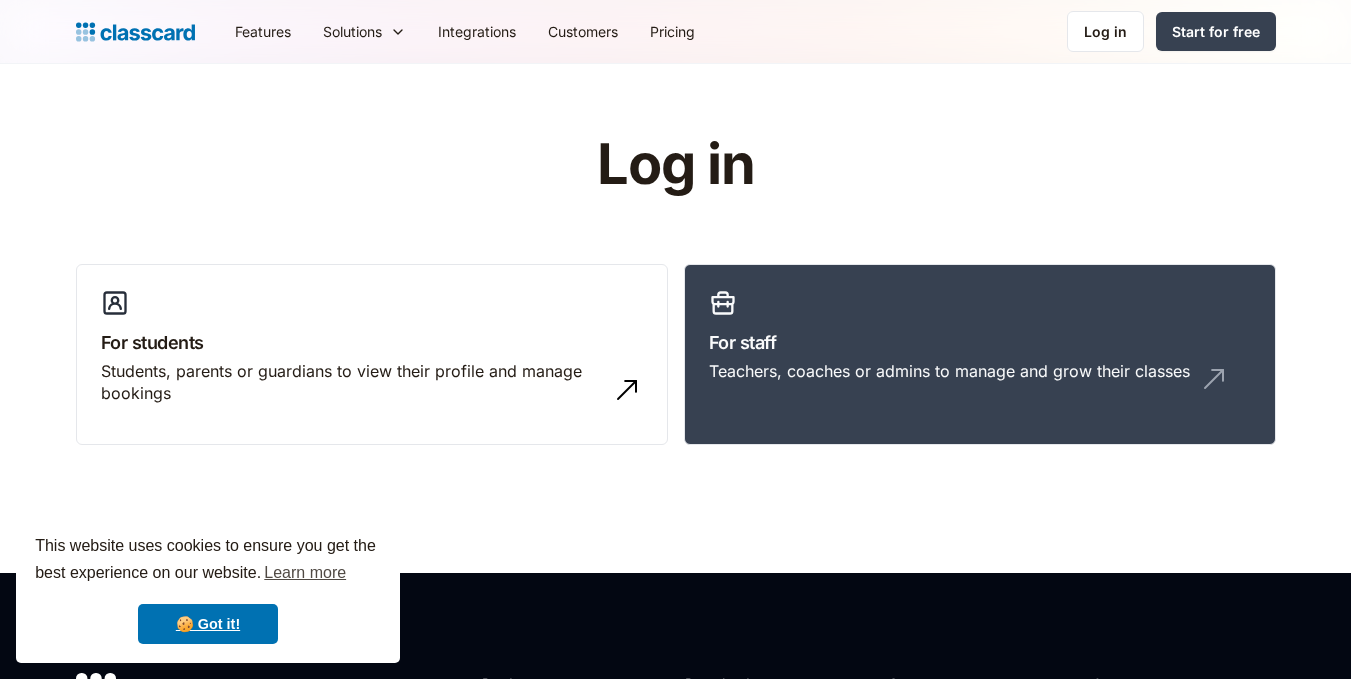 scroll, scrollTop: 0, scrollLeft: 0, axis: both 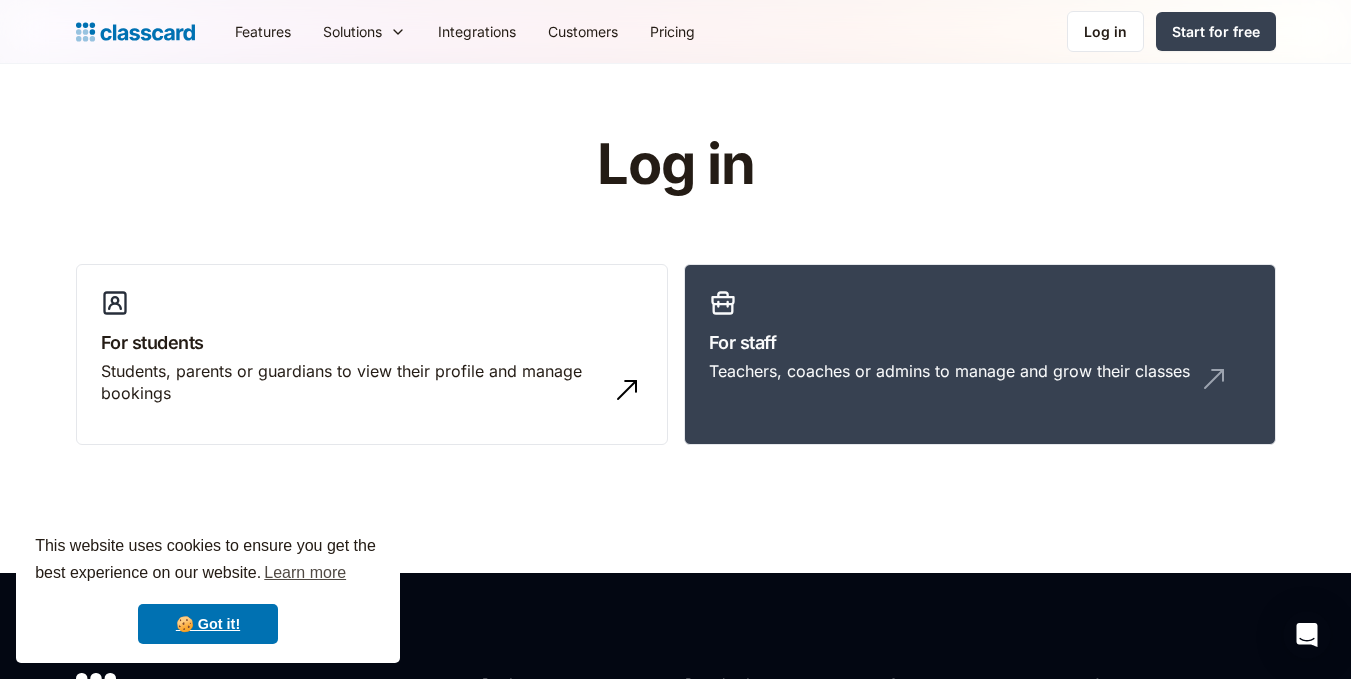 click on "Log in" at bounding box center (1105, 31) 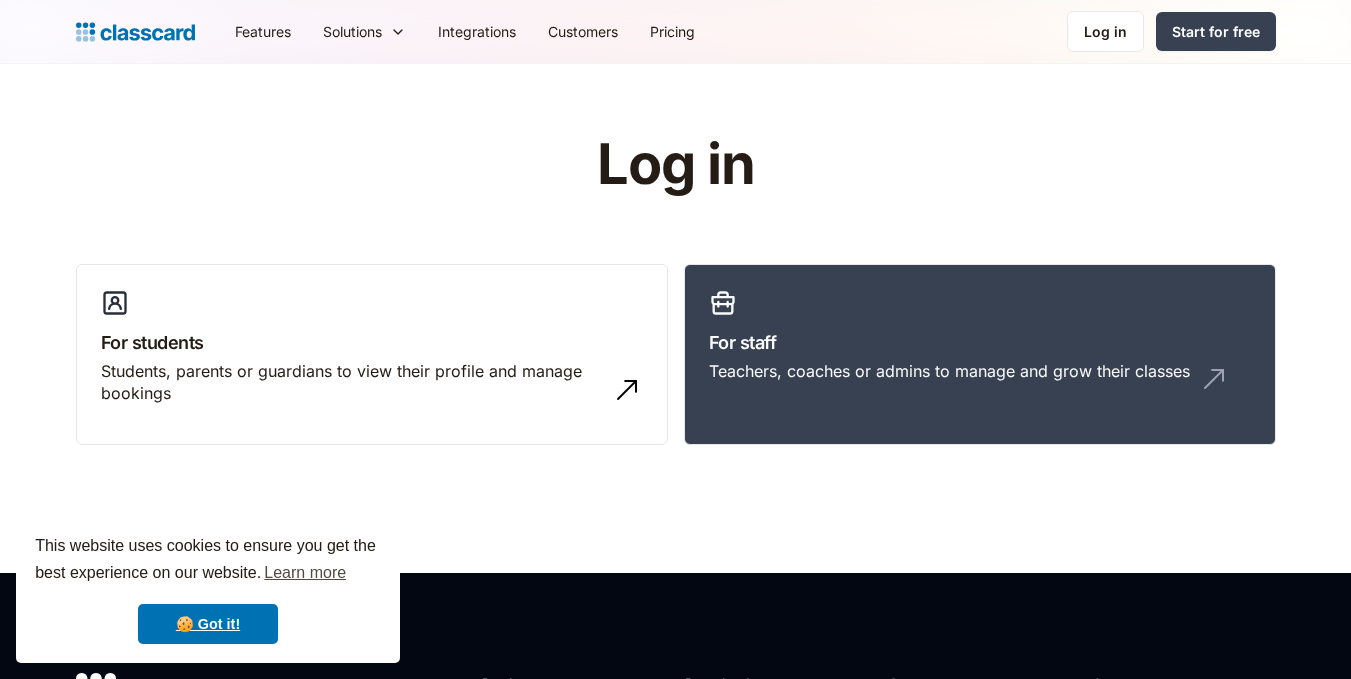 scroll, scrollTop: 0, scrollLeft: 0, axis: both 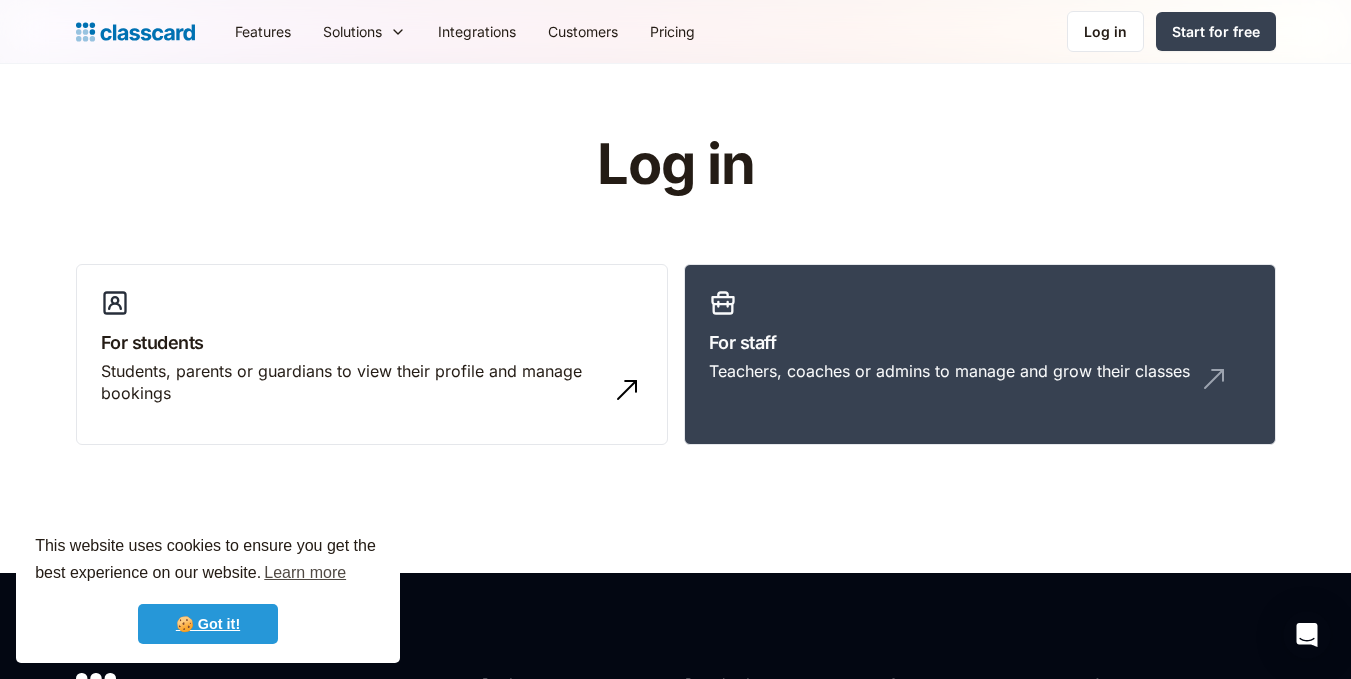 click on "🍪 Got it!" at bounding box center (208, 624) 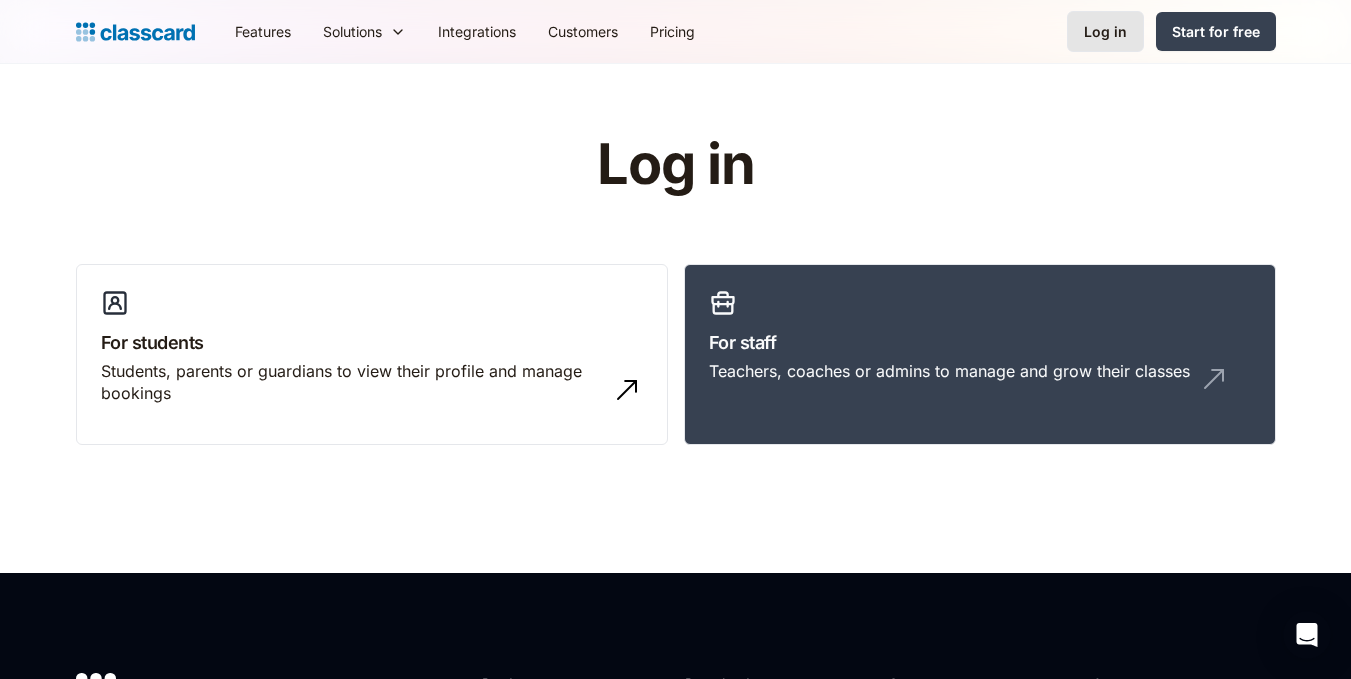 click on "Log in" at bounding box center (1105, 31) 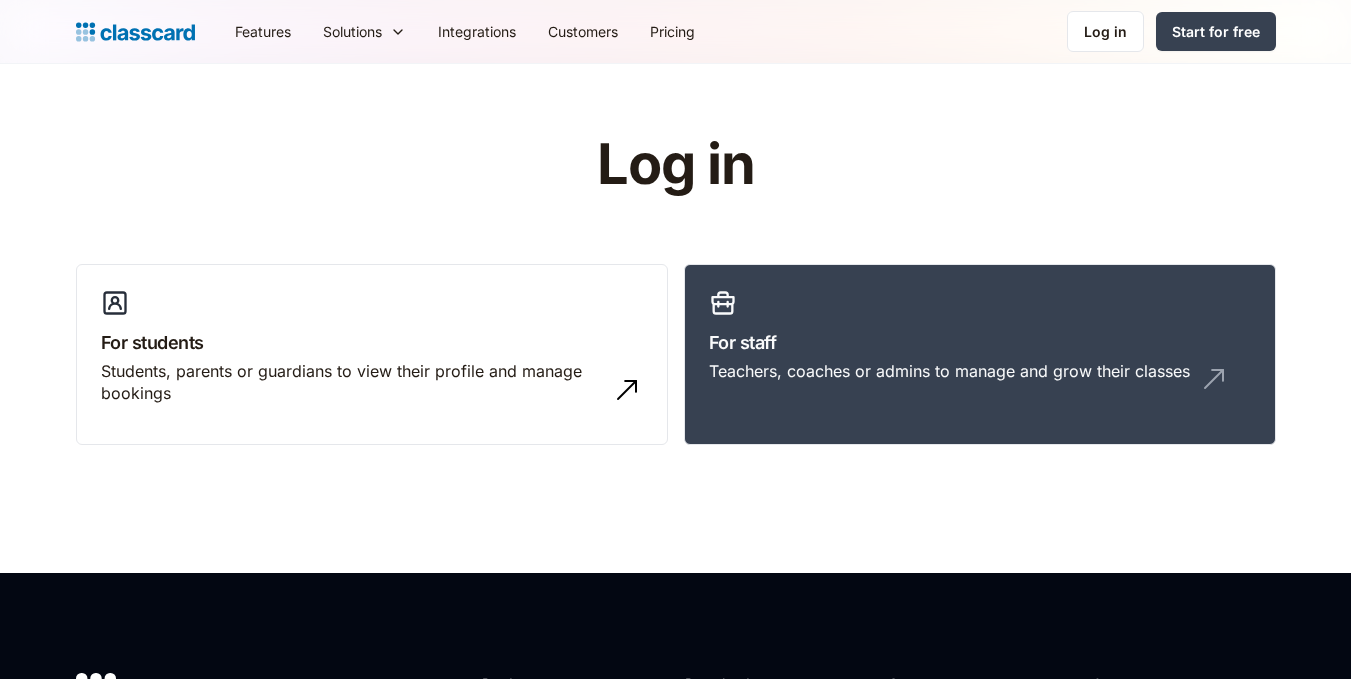 scroll, scrollTop: 0, scrollLeft: 0, axis: both 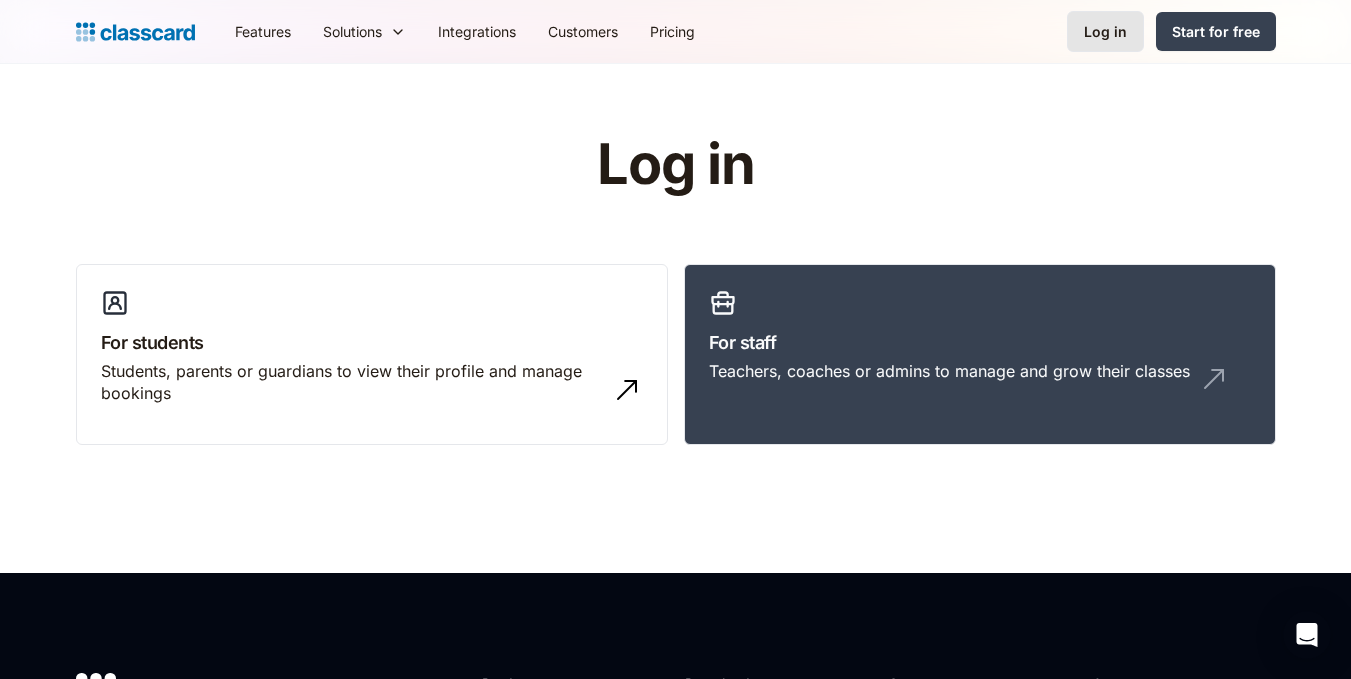 click on "Log in" at bounding box center [1105, 31] 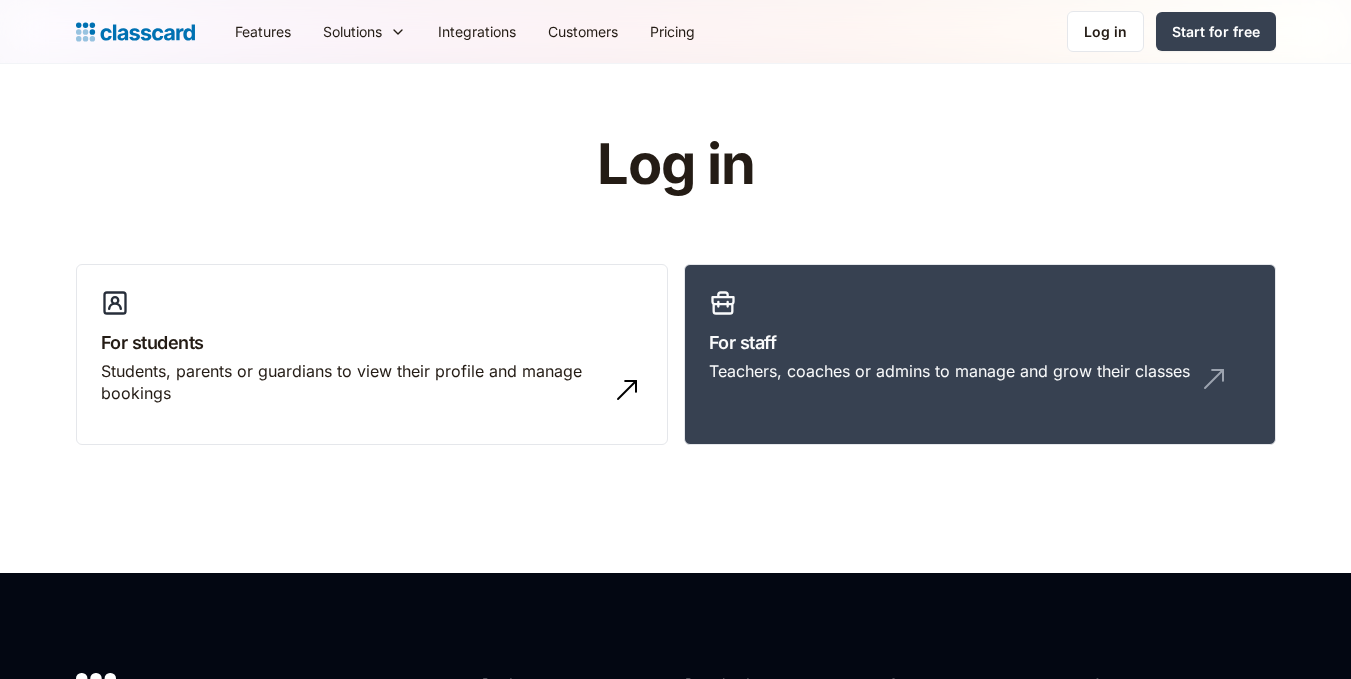 scroll, scrollTop: 0, scrollLeft: 0, axis: both 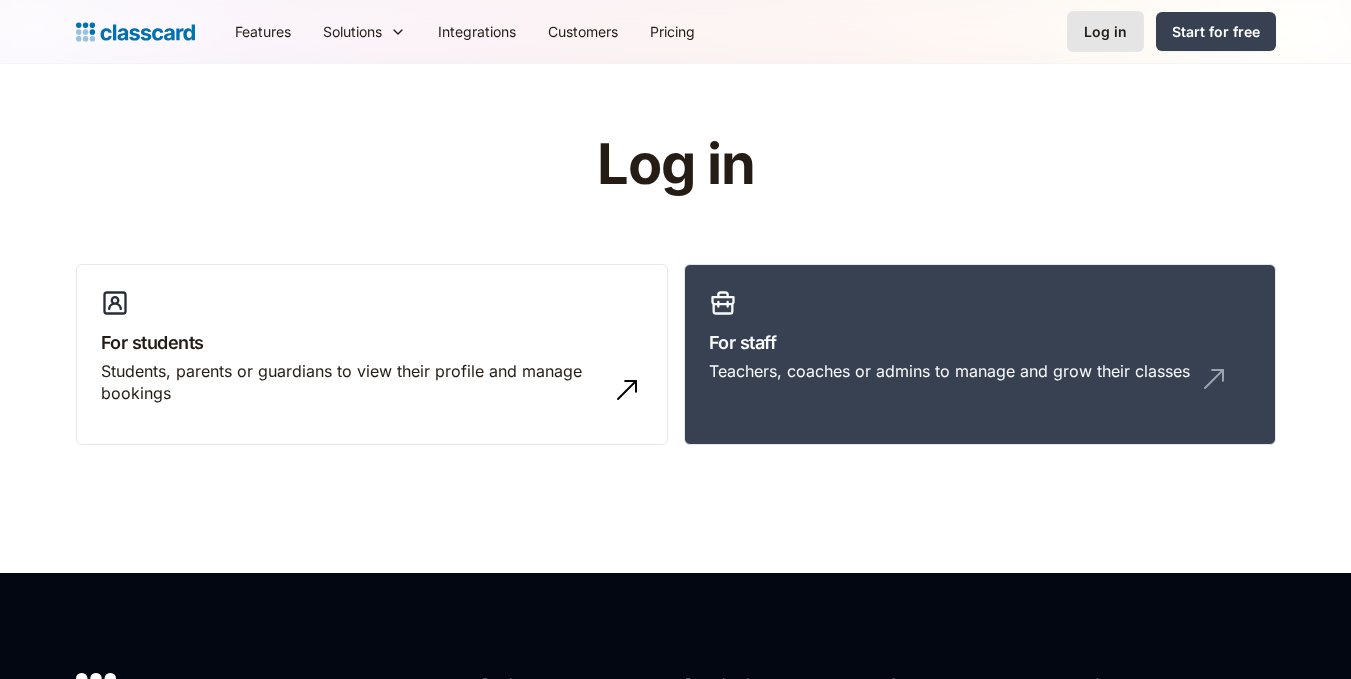 click on "Log in" at bounding box center [1105, 31] 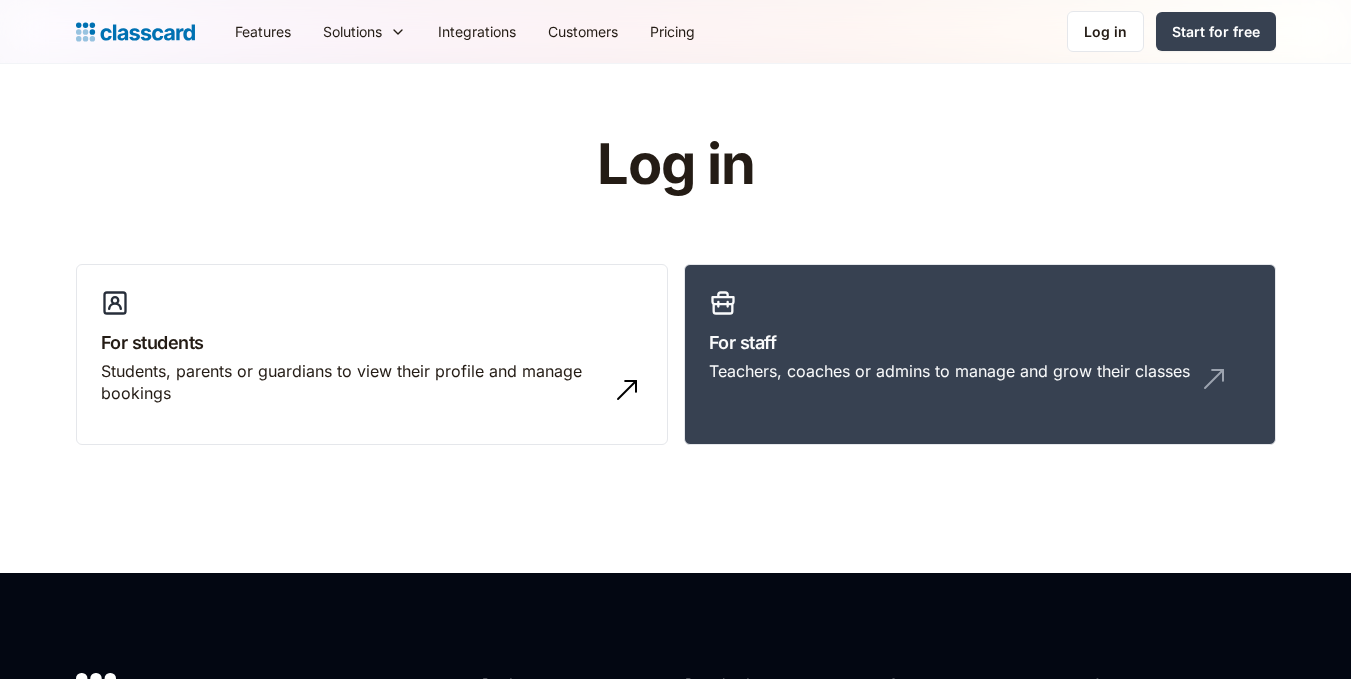 scroll, scrollTop: 0, scrollLeft: 0, axis: both 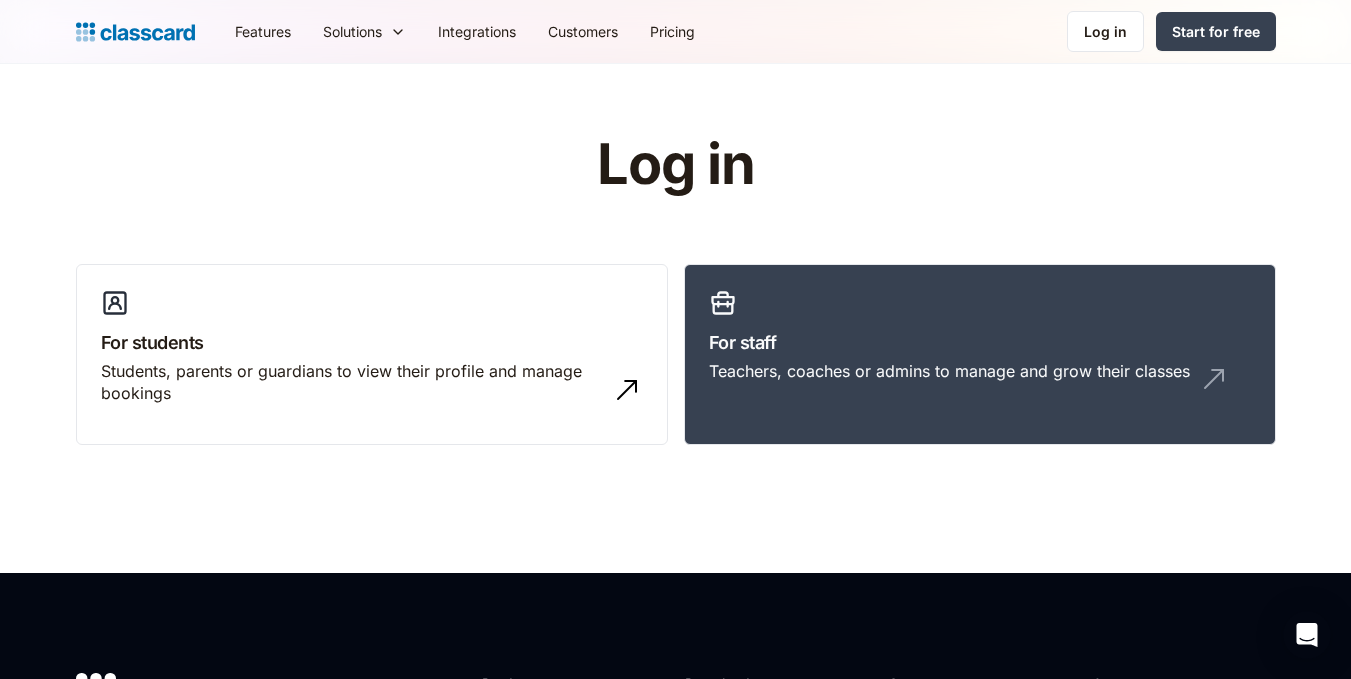 click on "Log in" at bounding box center [1105, 31] 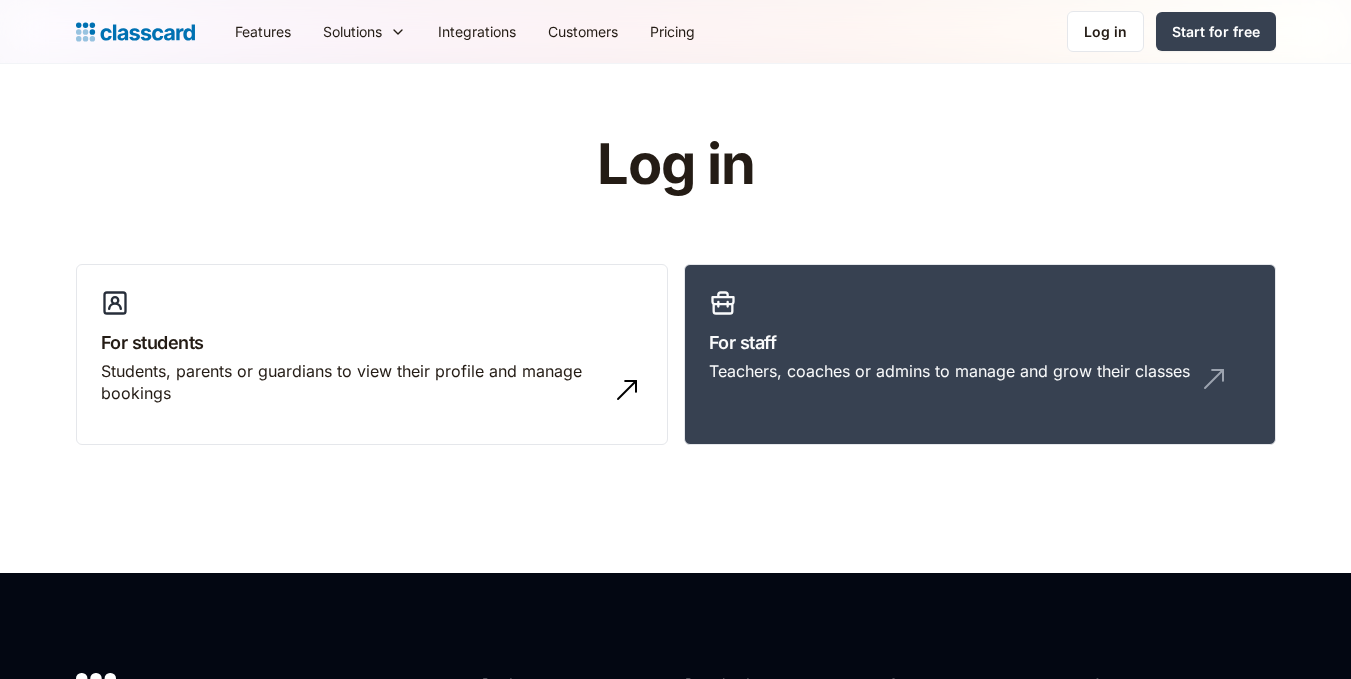 scroll, scrollTop: 0, scrollLeft: 0, axis: both 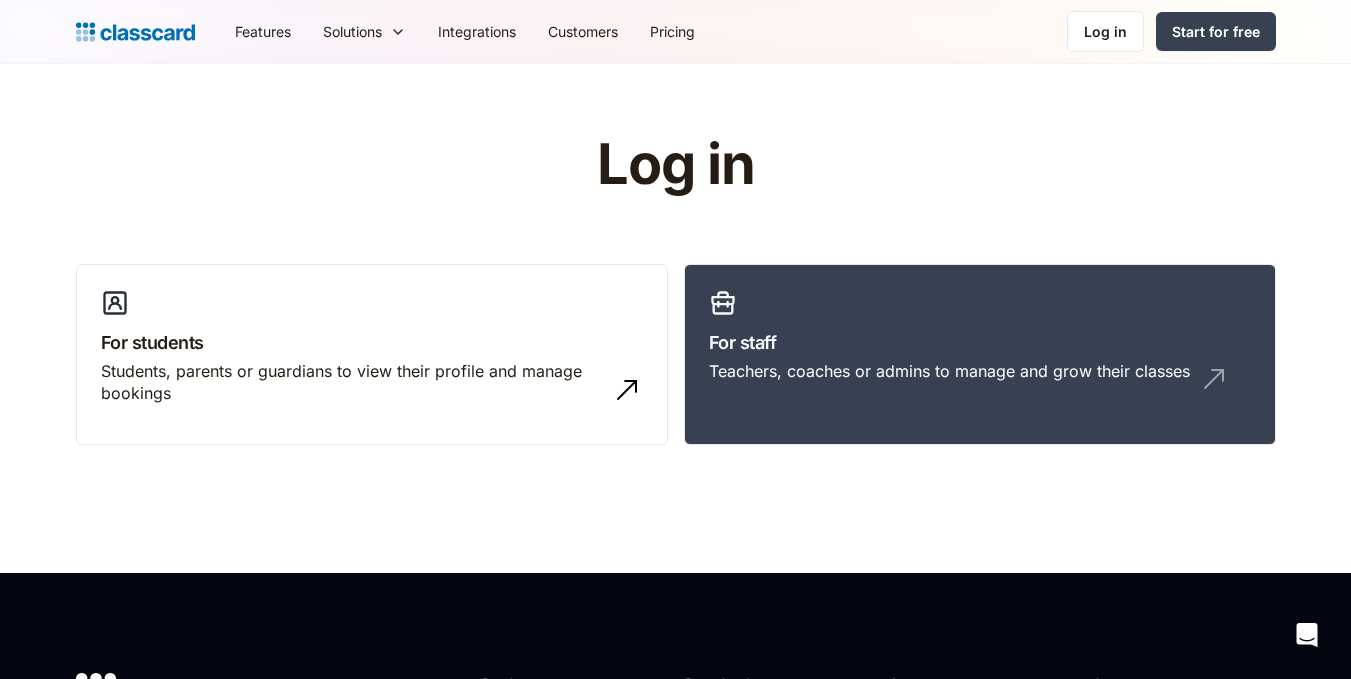 click on "Log in" at bounding box center (1105, 31) 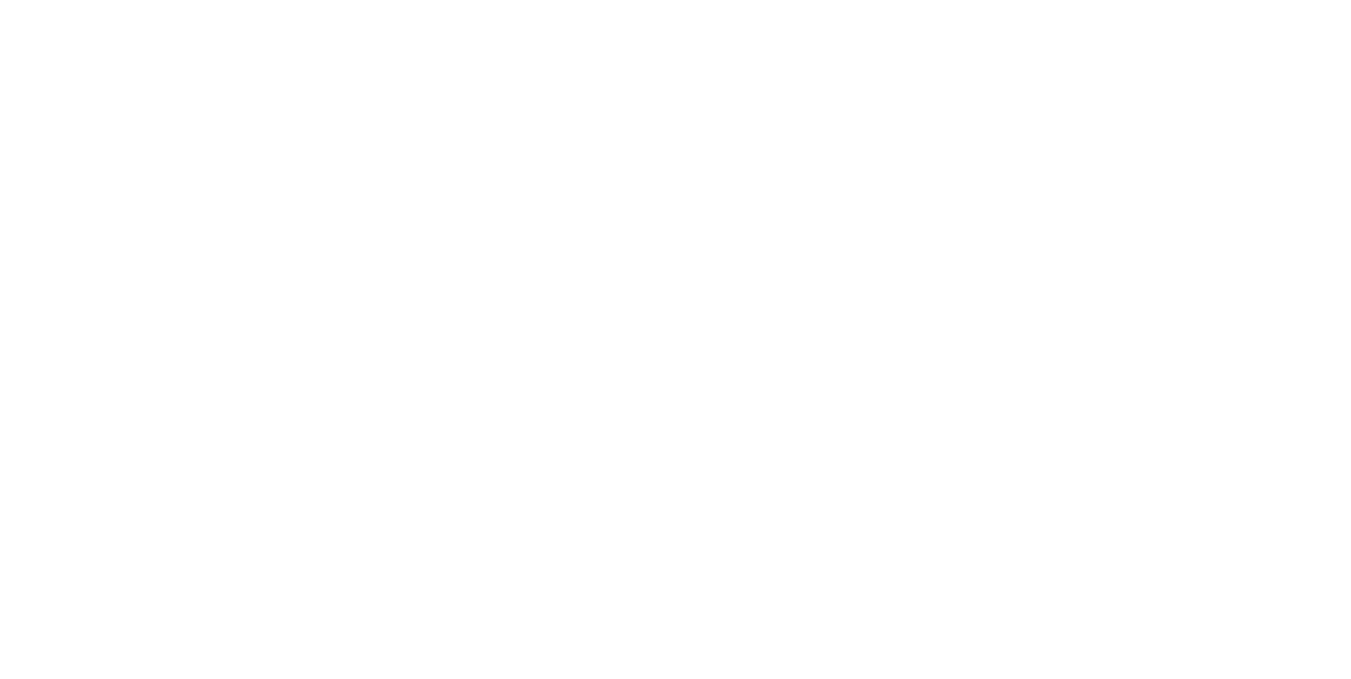 click on "Features Resources
Blog The latest industry news, updates and info.
Customer stories Learn how our customers are making big changes.
Video tutorials Get up and running on new features and techniques.
Documentation All the boring stuff that you (hopefully won’t) need. Company
About us Learn about our story and our mission statement.
Press The latest industry news, updates and info.
Careers We're hiring! We’re always looking for talented people. Join our team!
Legal All the boring stuff that we [PERSON] from legal made us add. Features
Solutions Sports academy Swim school Dance studio Gymnastics Music school Martial arts school Yoga studio Tutoring Language school Teaching & learning Tennis academy Football academy Integrations Customers Pricing Log in Log in Start for free Log in For students Students, parents or guardians to view their profile and manage bookings For staff Teachers, coaches or admins to manage and grow their classes       " at bounding box center (0, 0) 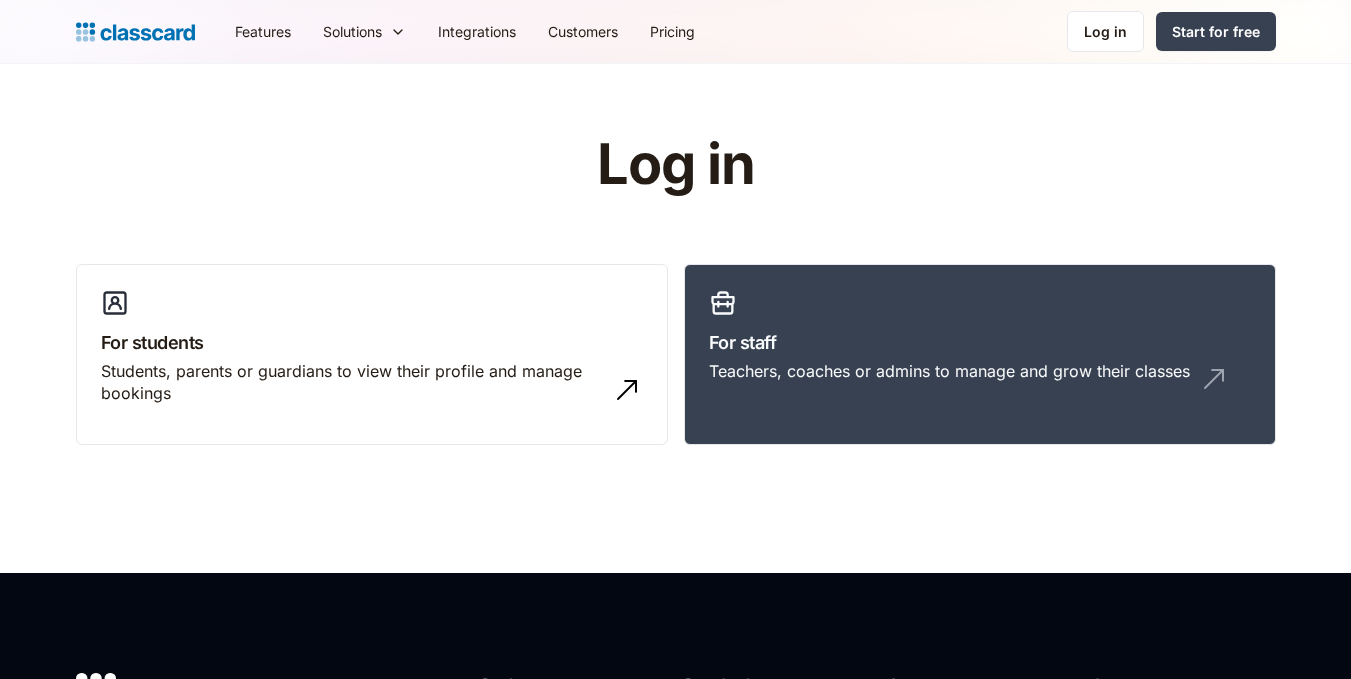 scroll, scrollTop: 0, scrollLeft: 0, axis: both 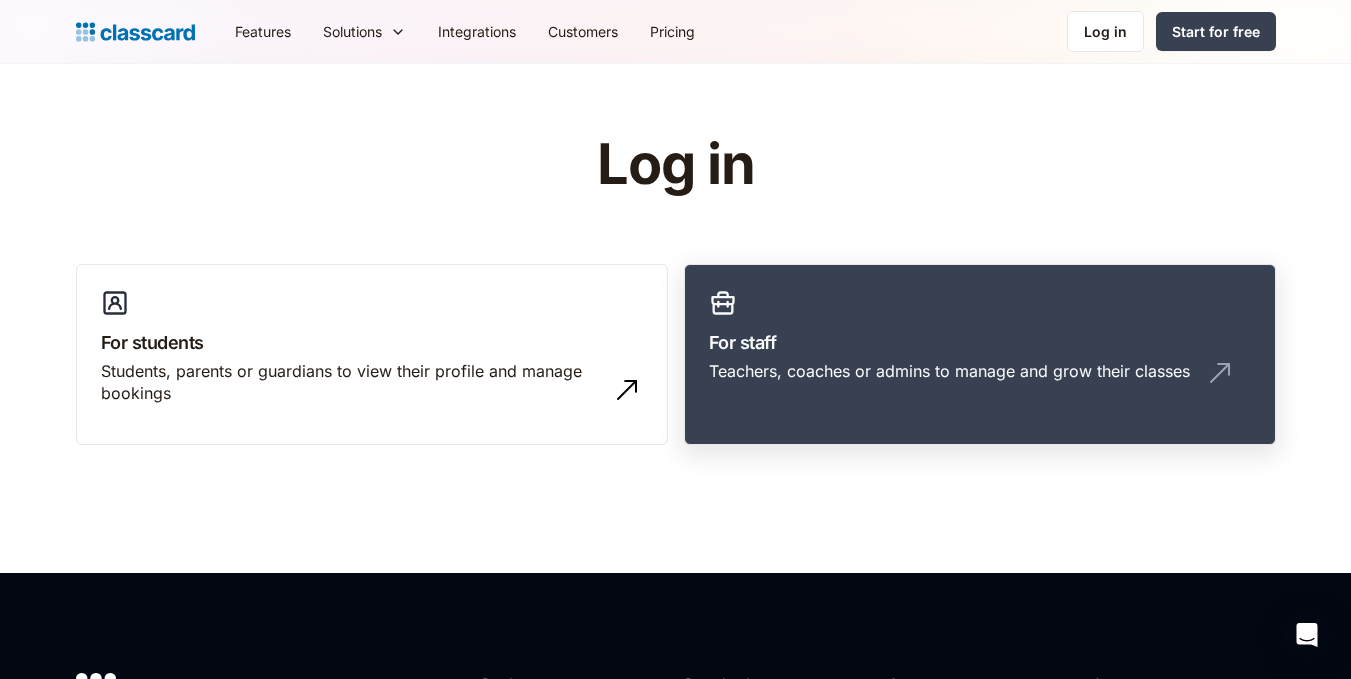 click on "Teachers, coaches or admins to manage and grow their classes" at bounding box center (980, 379) 